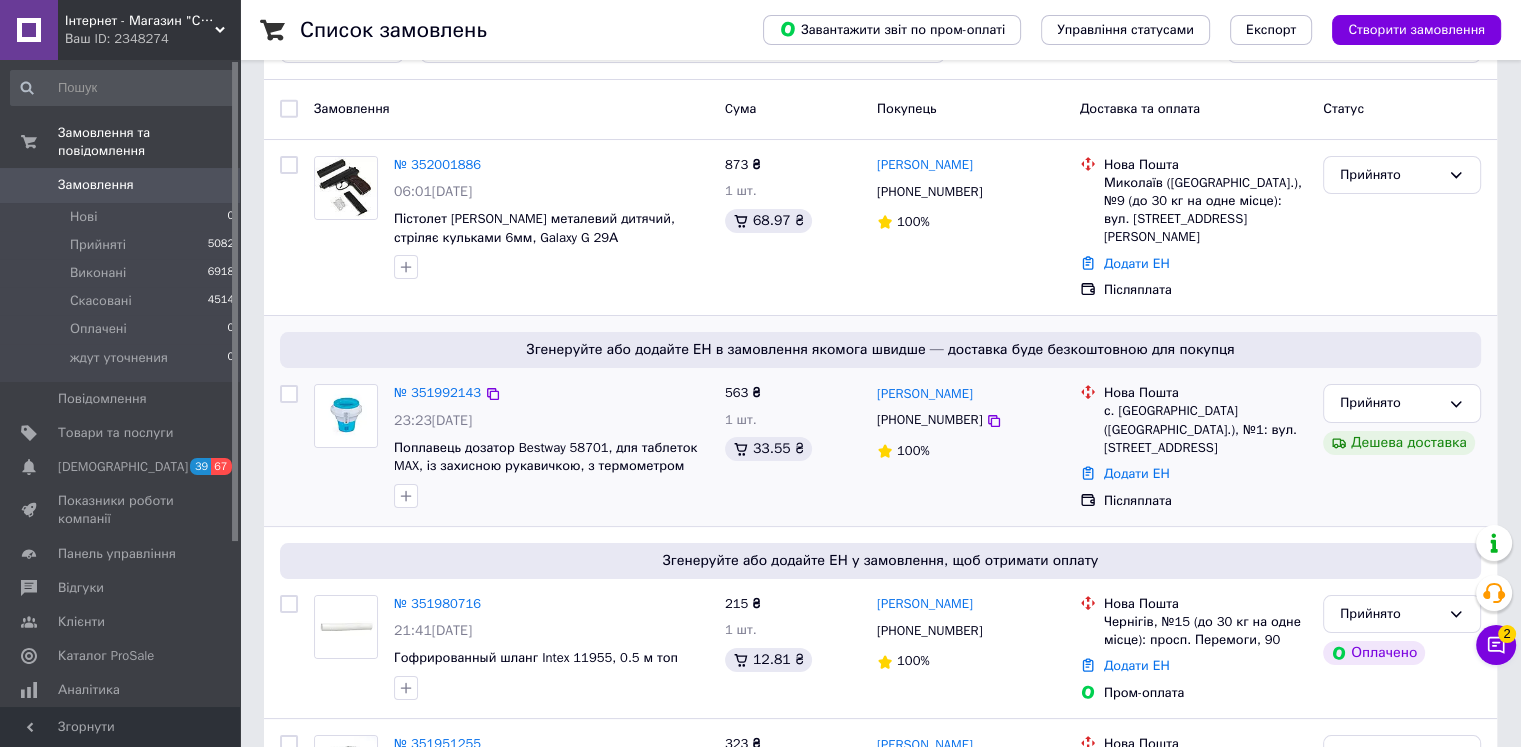 scroll, scrollTop: 200, scrollLeft: 0, axis: vertical 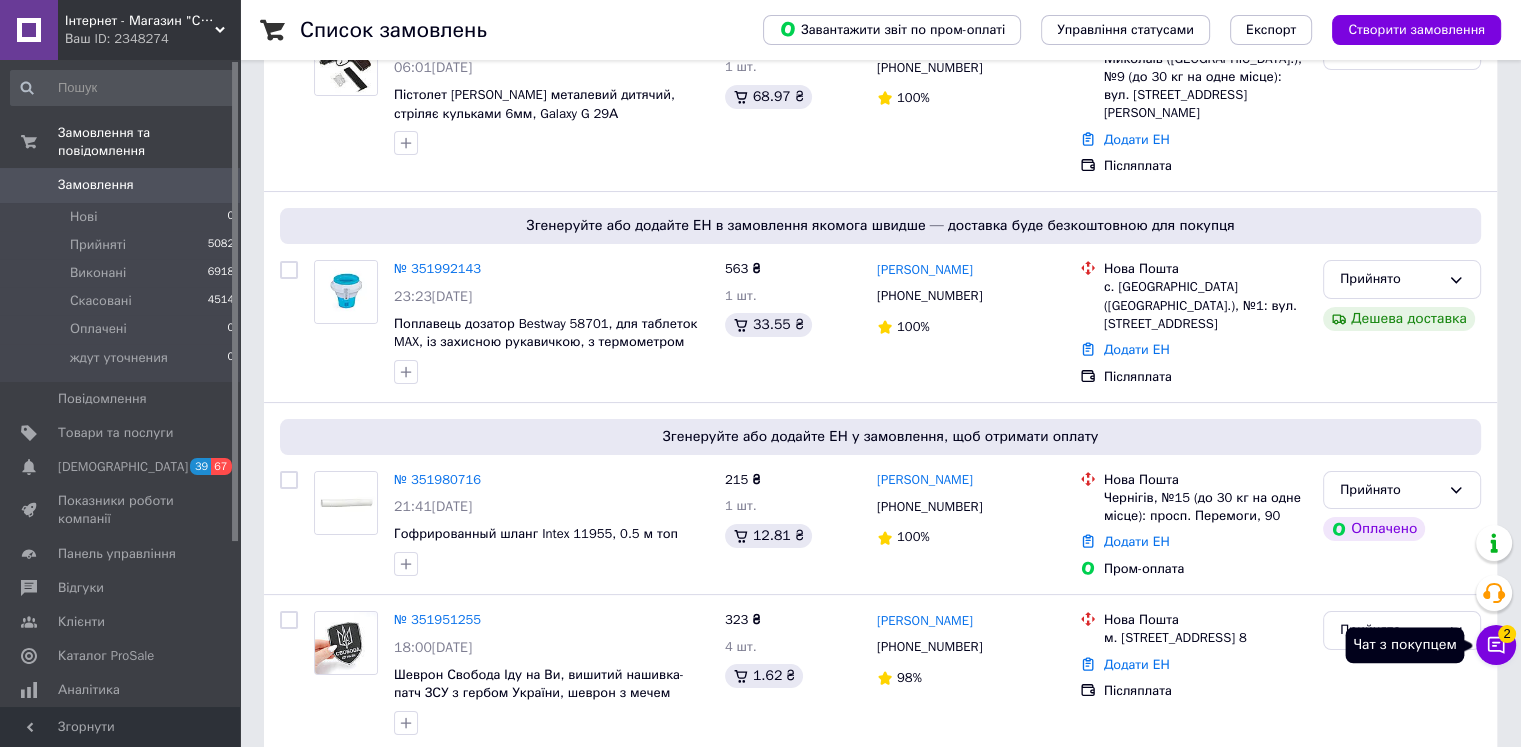 click 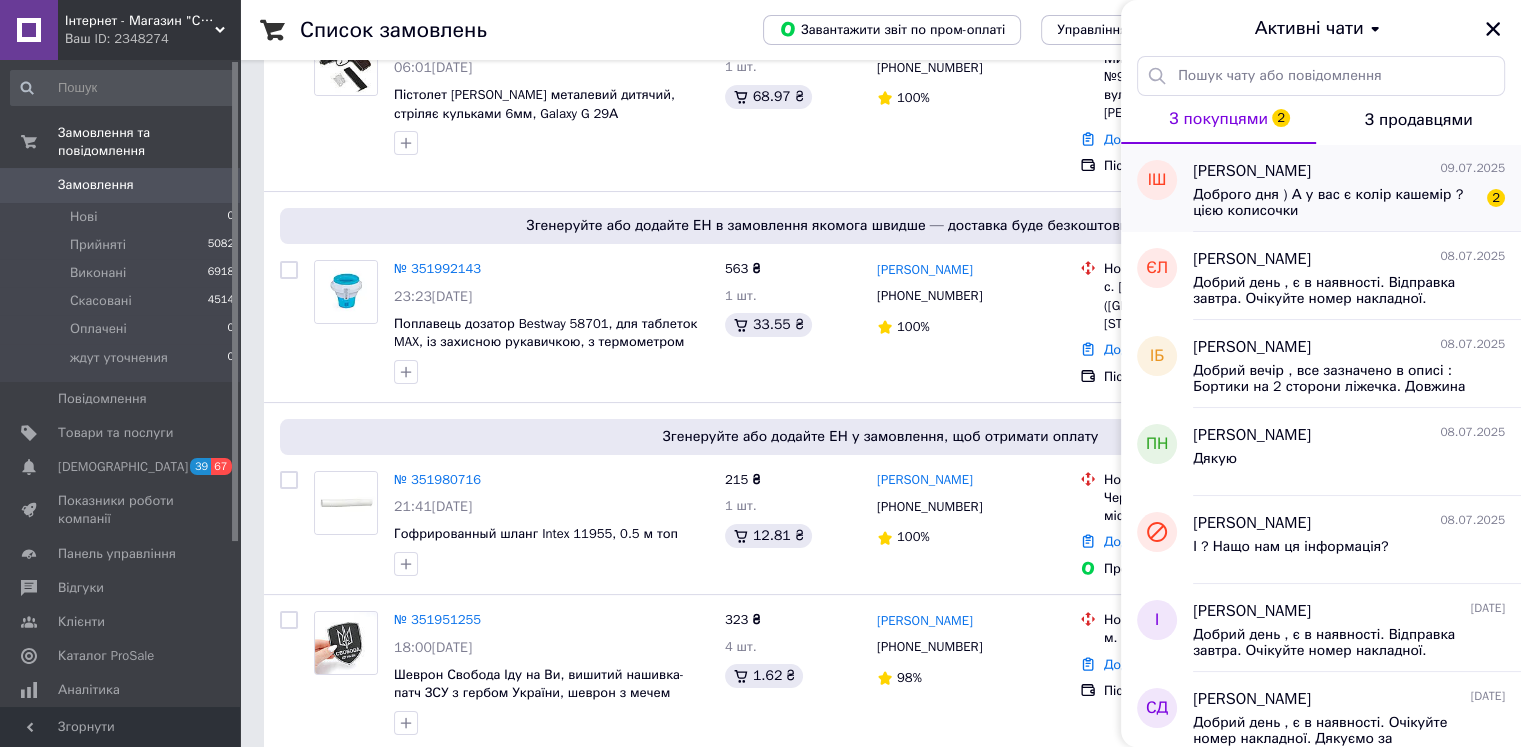 click on "Доброго дня )
А у вас є колір кашемір ?цією колисочки" at bounding box center [1335, 203] 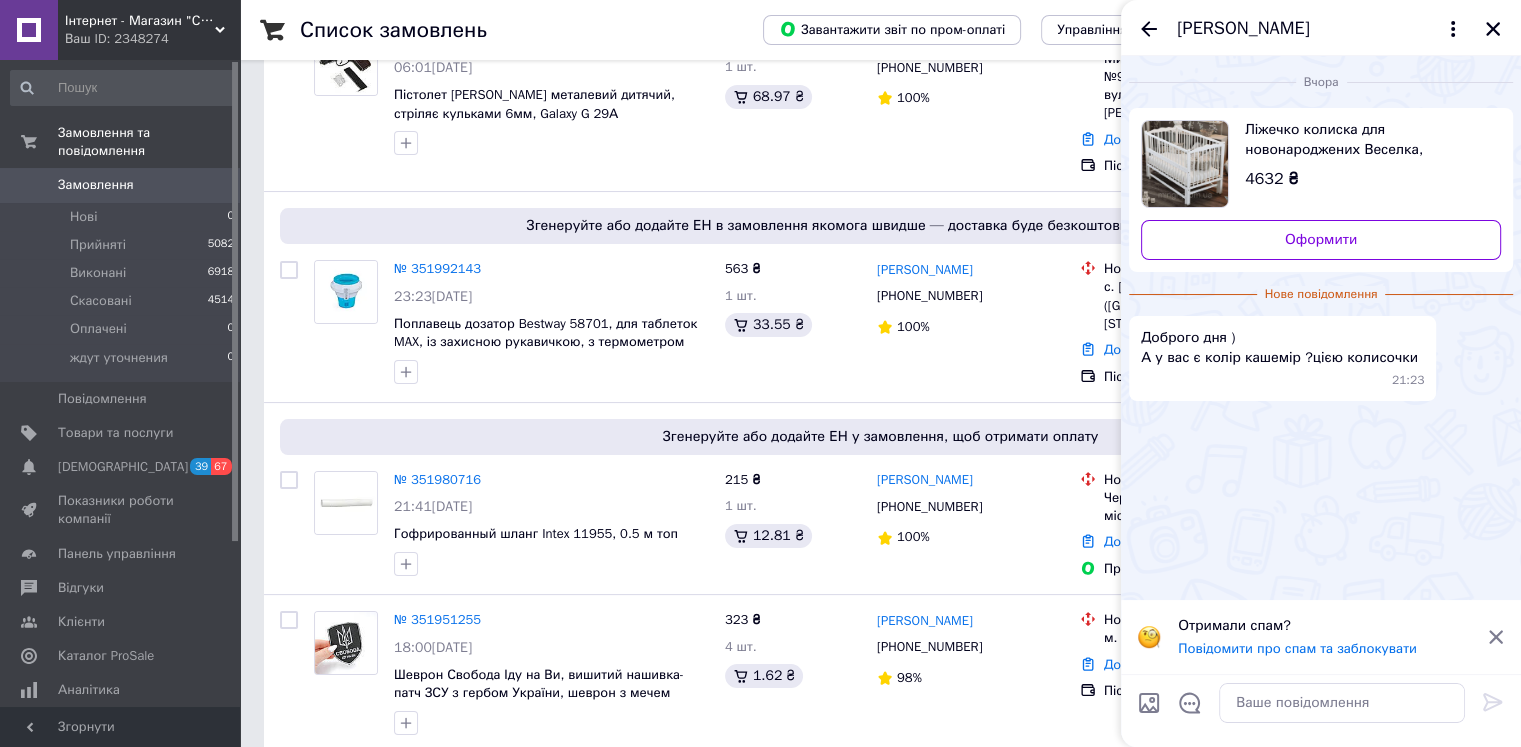 click 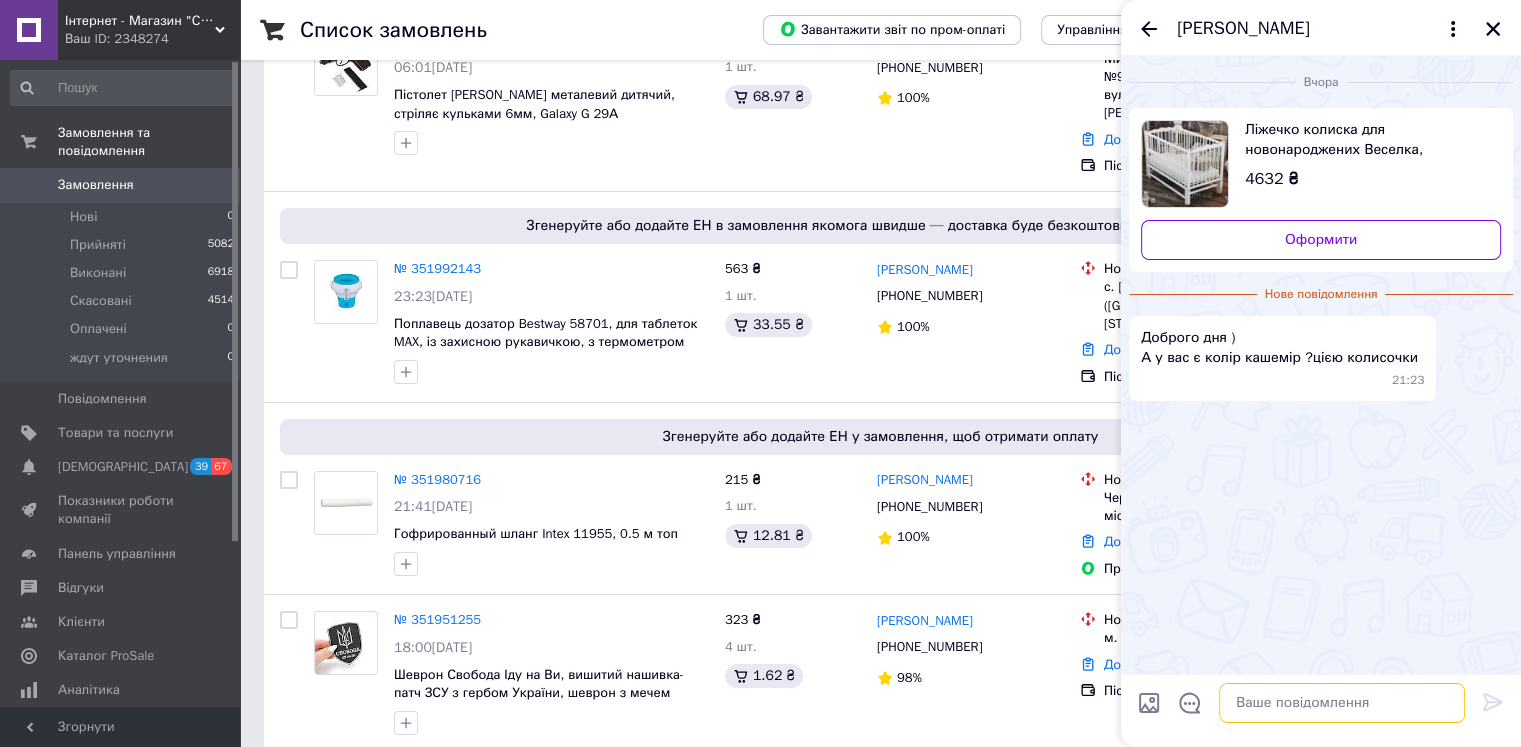click at bounding box center (1342, 703) 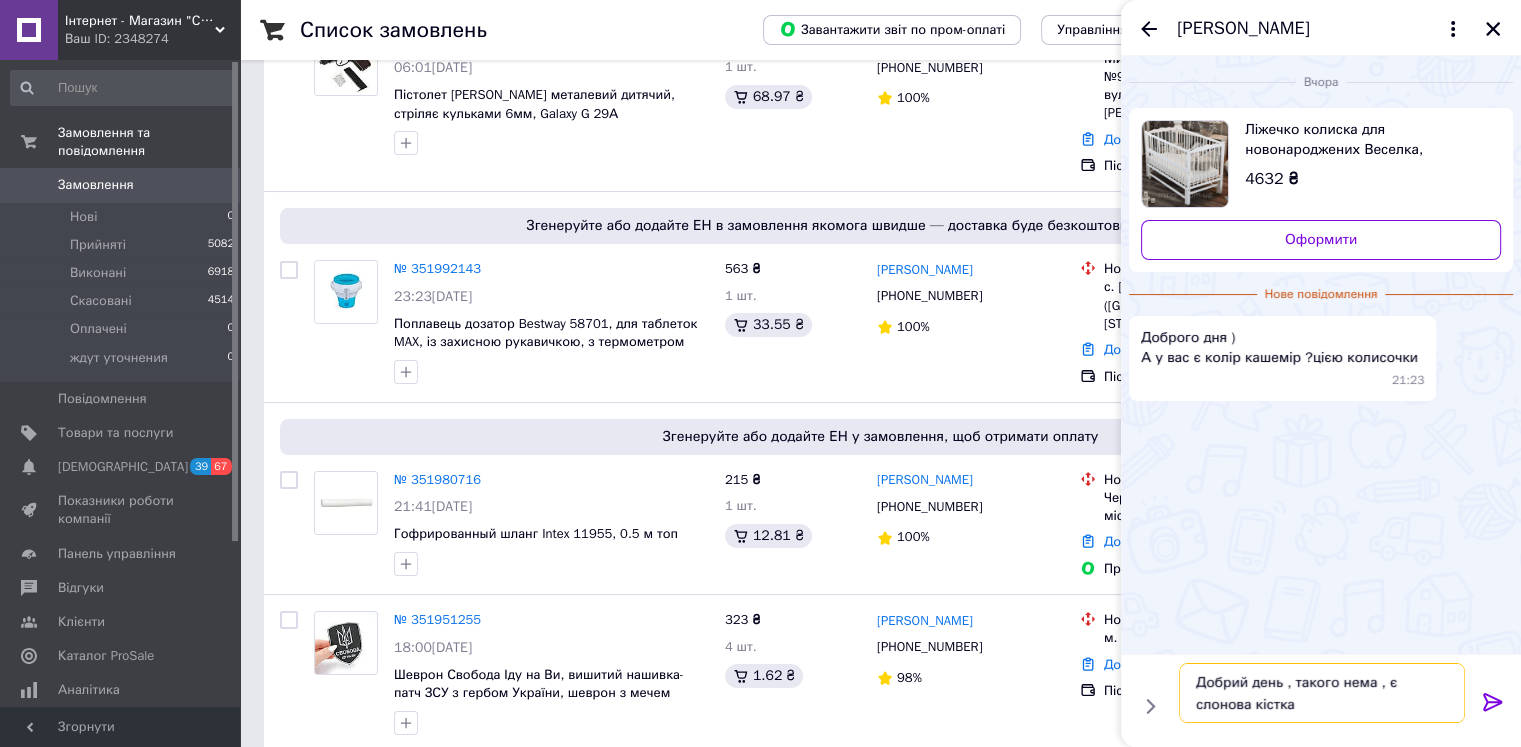 type on "Добрий день , такого нема , є слонова кістка" 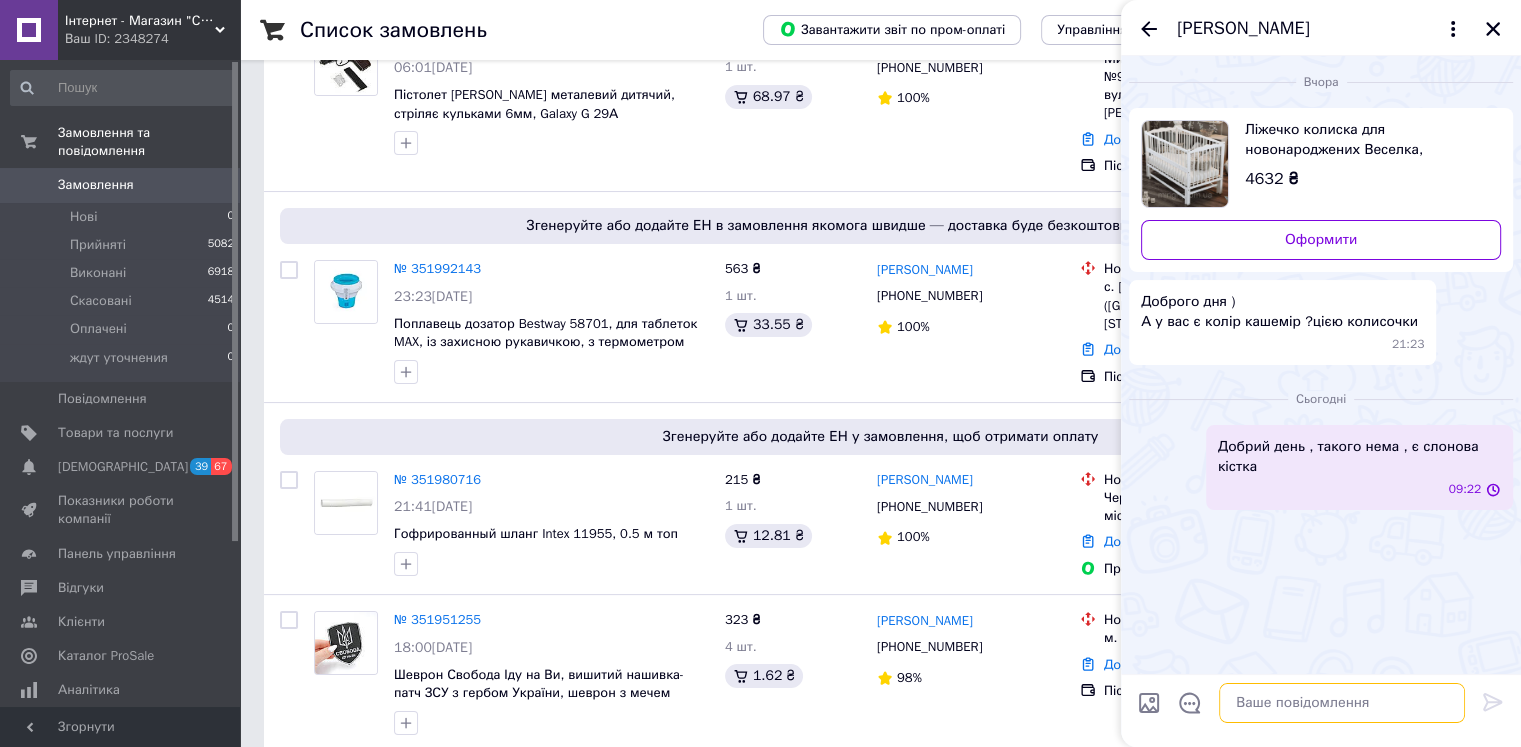 paste on "[URL][DOMAIN_NAME]" 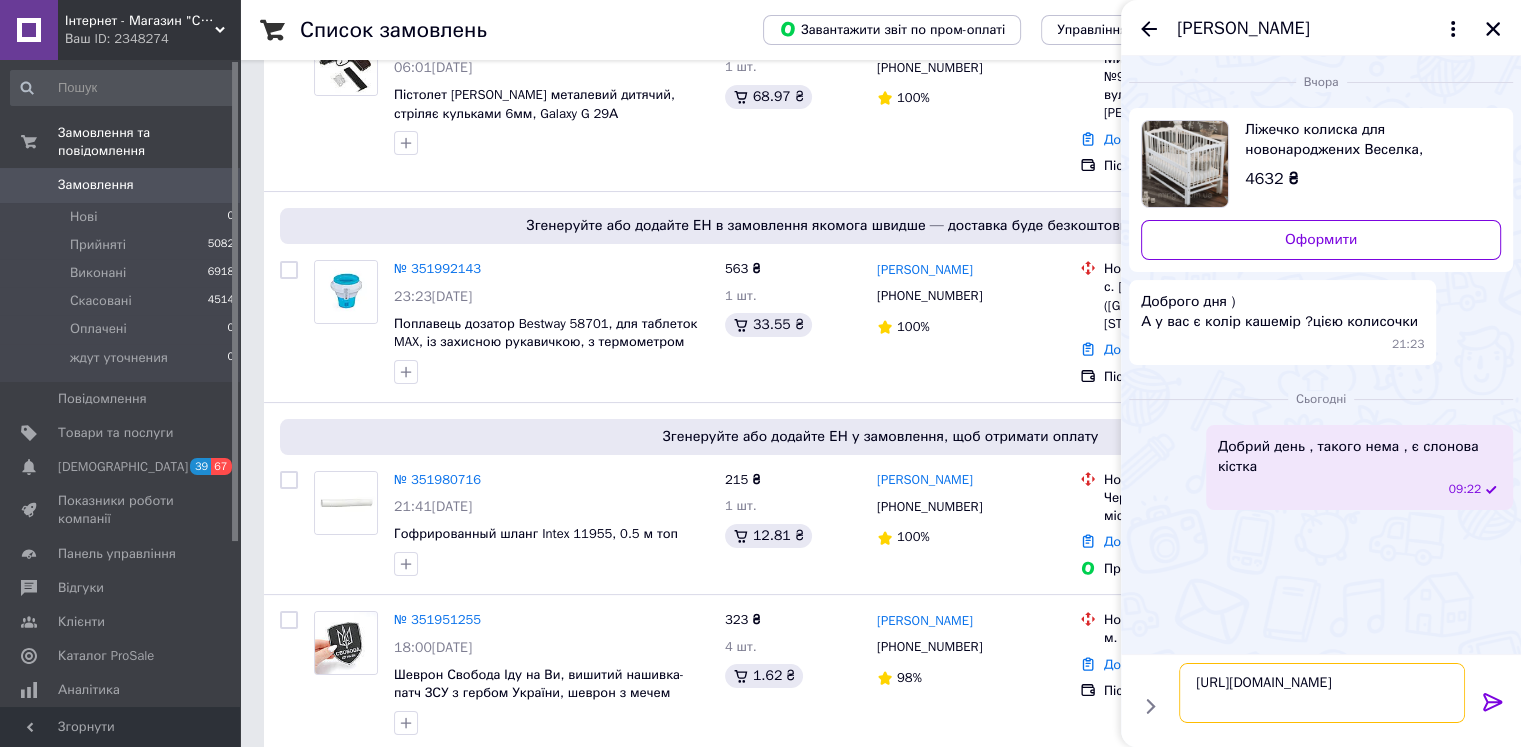 type 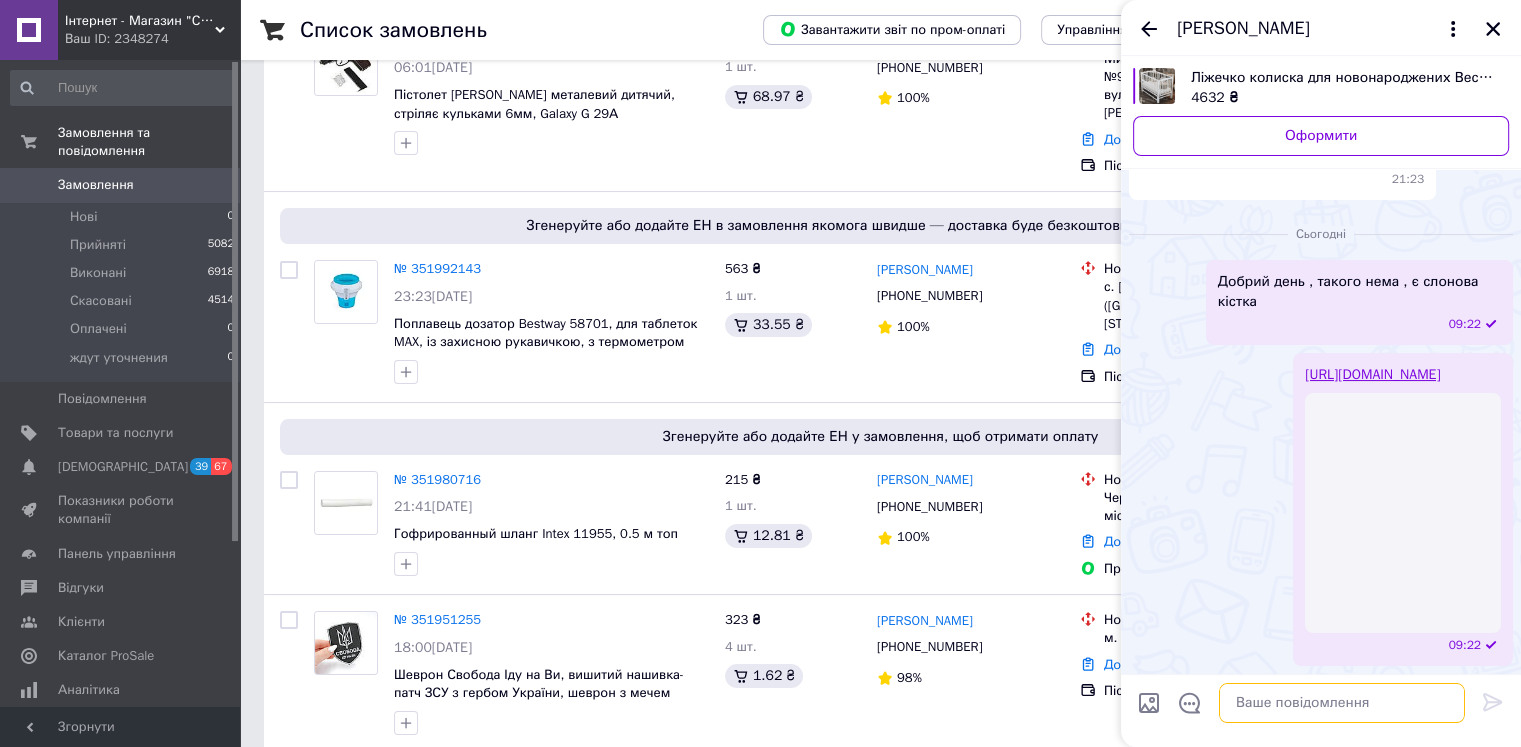 scroll, scrollTop: 130, scrollLeft: 0, axis: vertical 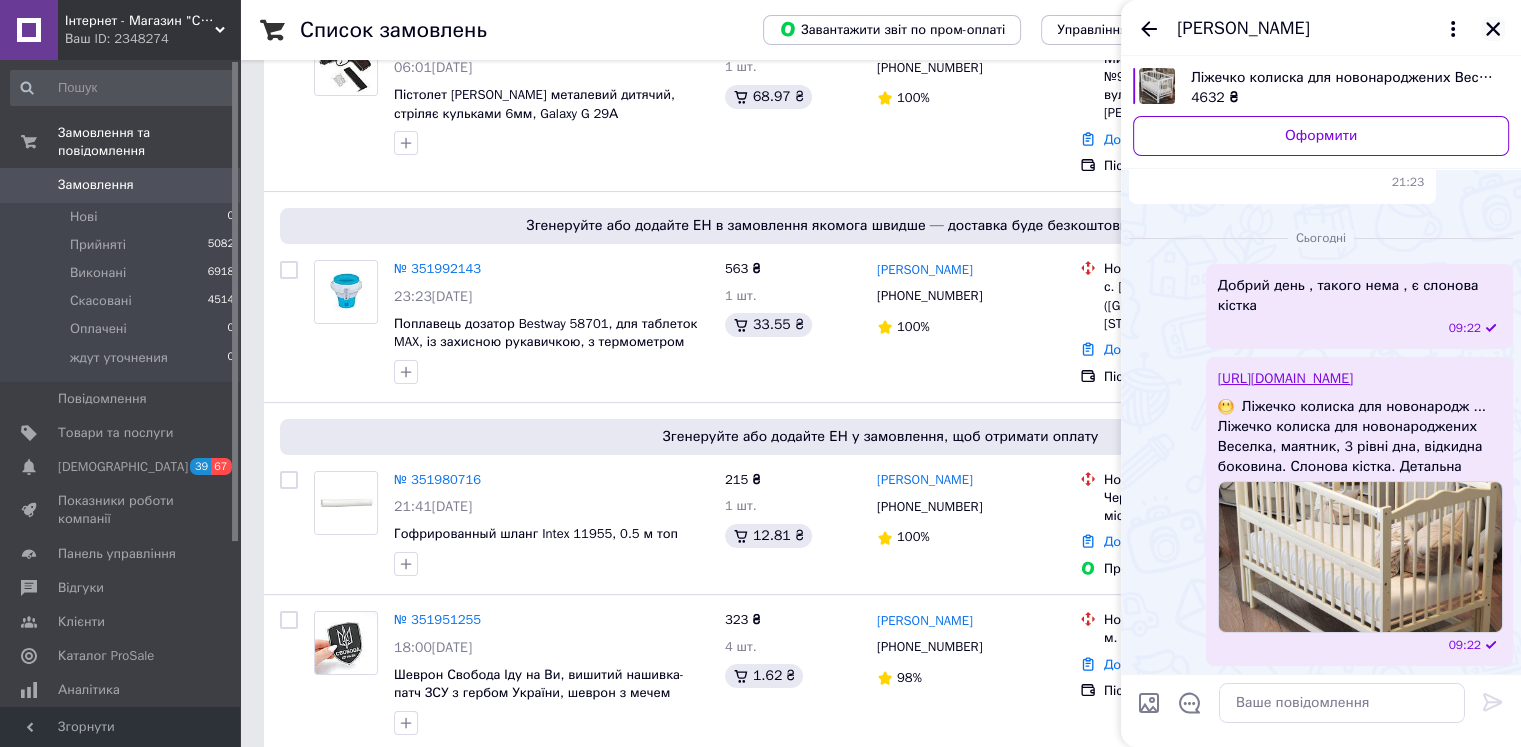 click 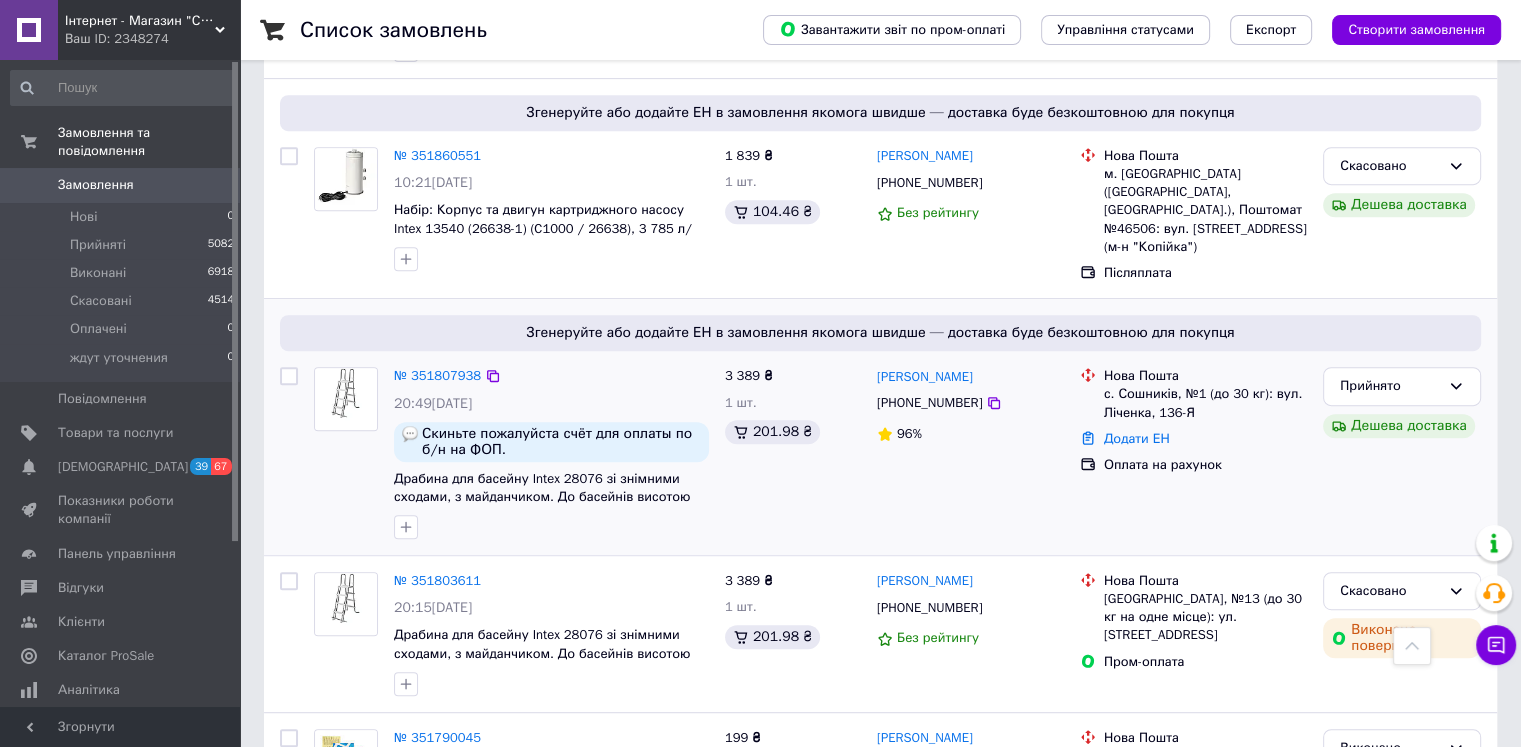 scroll, scrollTop: 900, scrollLeft: 0, axis: vertical 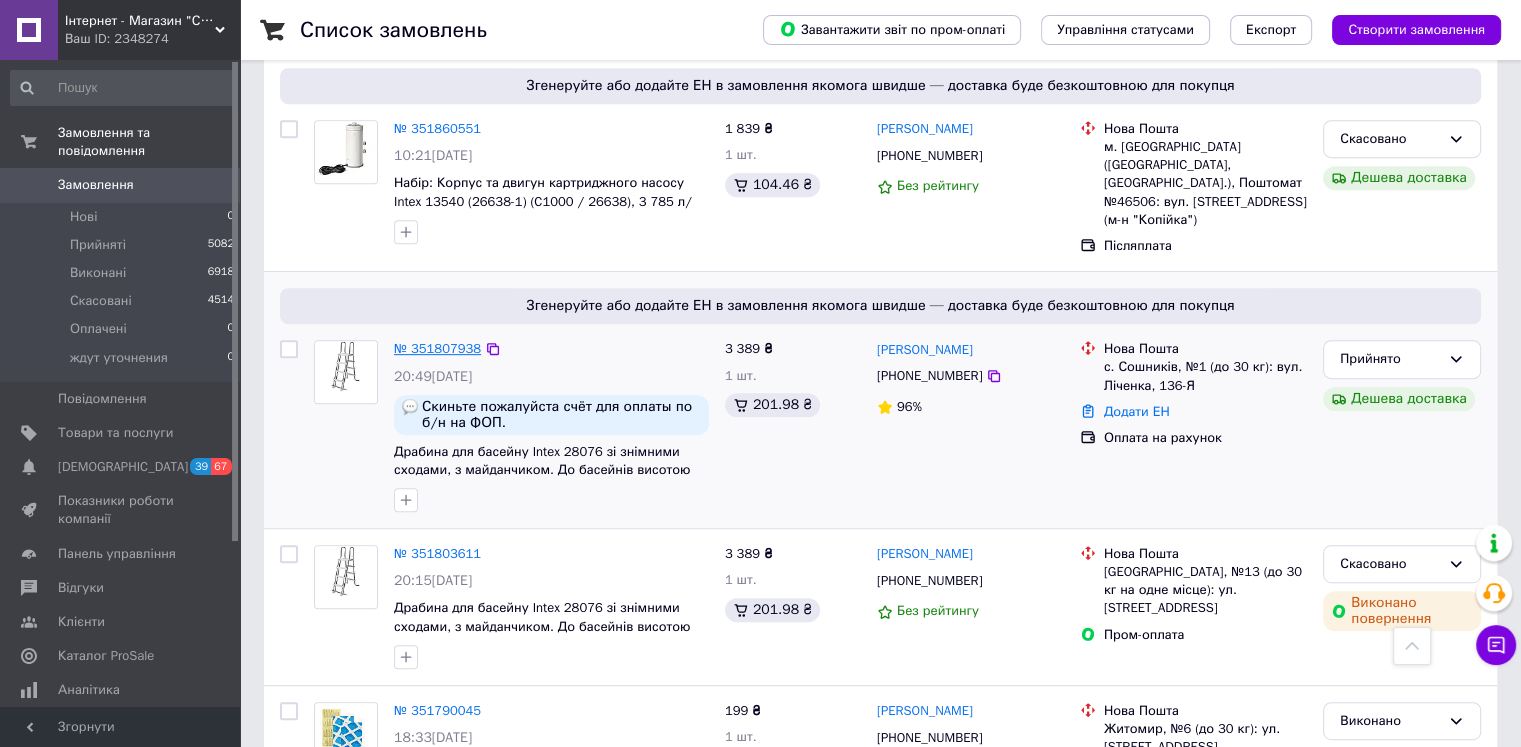 click on "№ 351807938" at bounding box center (437, 348) 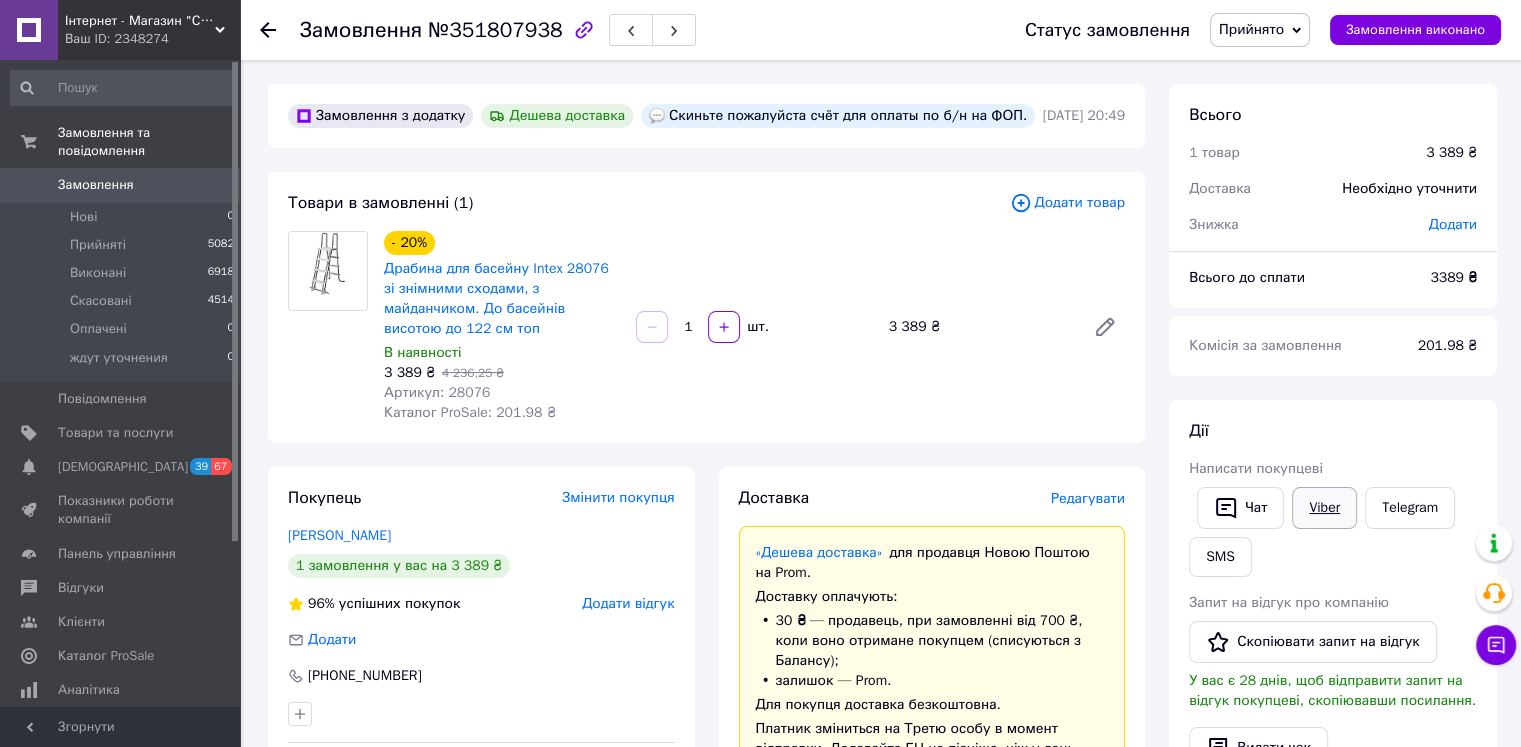 click on "Viber" at bounding box center [1324, 508] 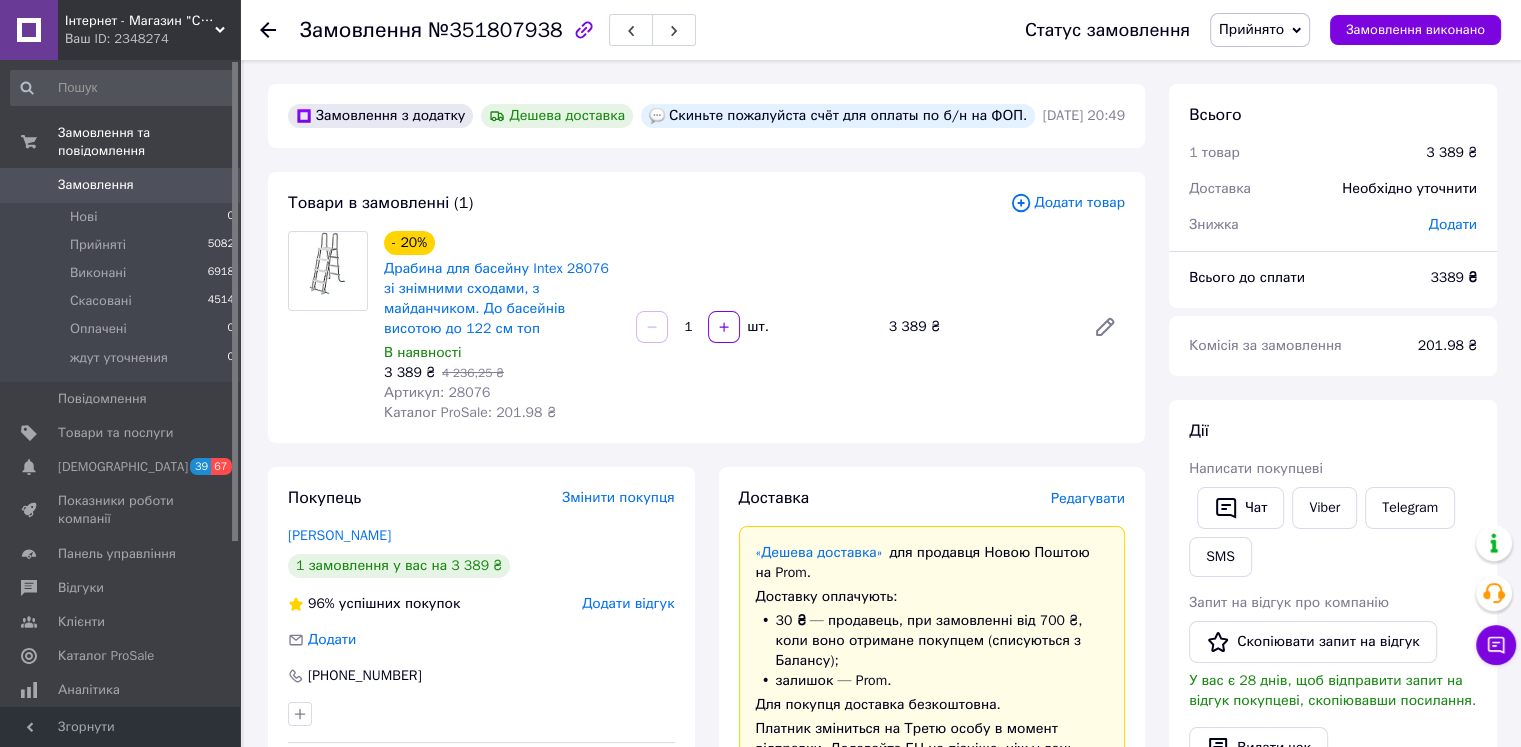 click on "Замовлення" at bounding box center [96, 185] 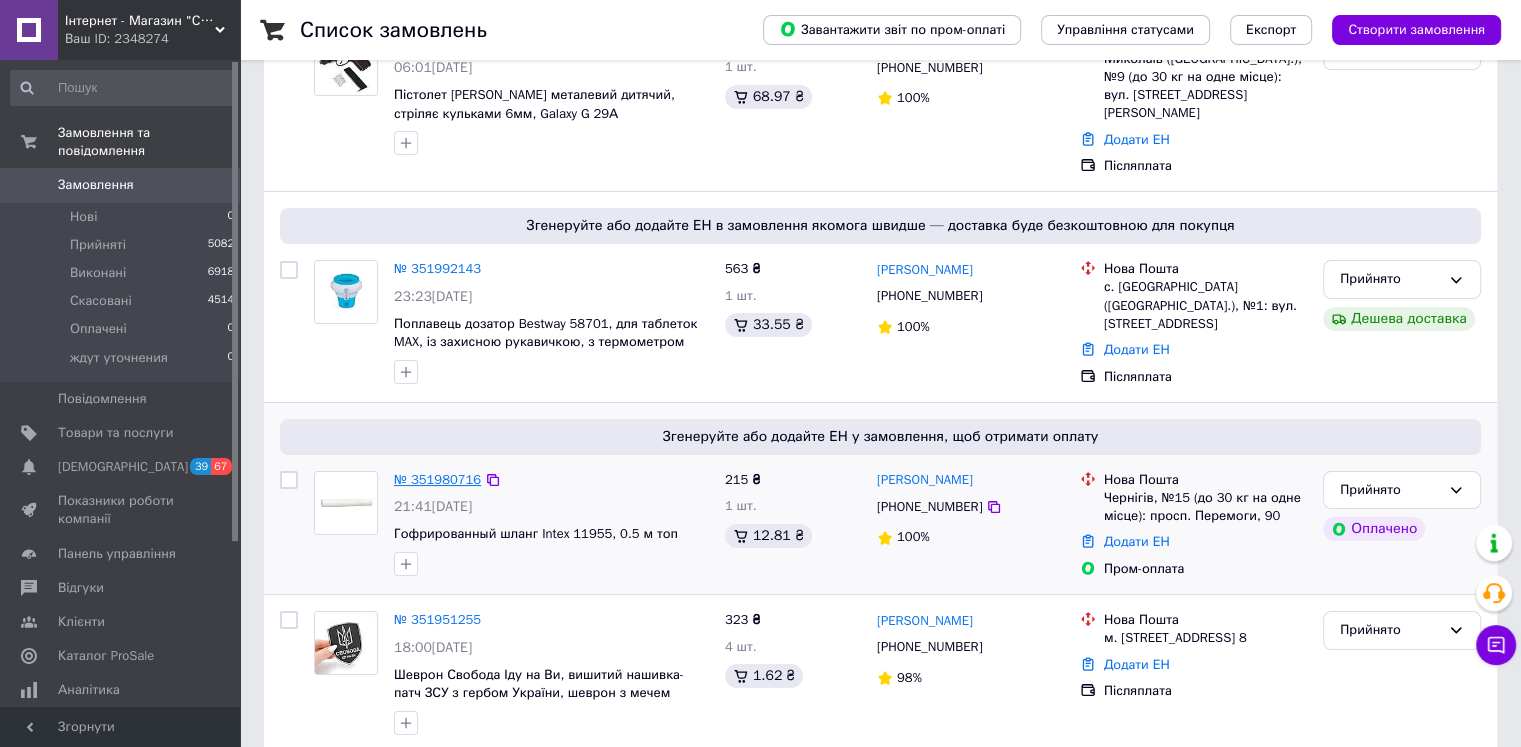 click on "№ 351980716" at bounding box center (437, 479) 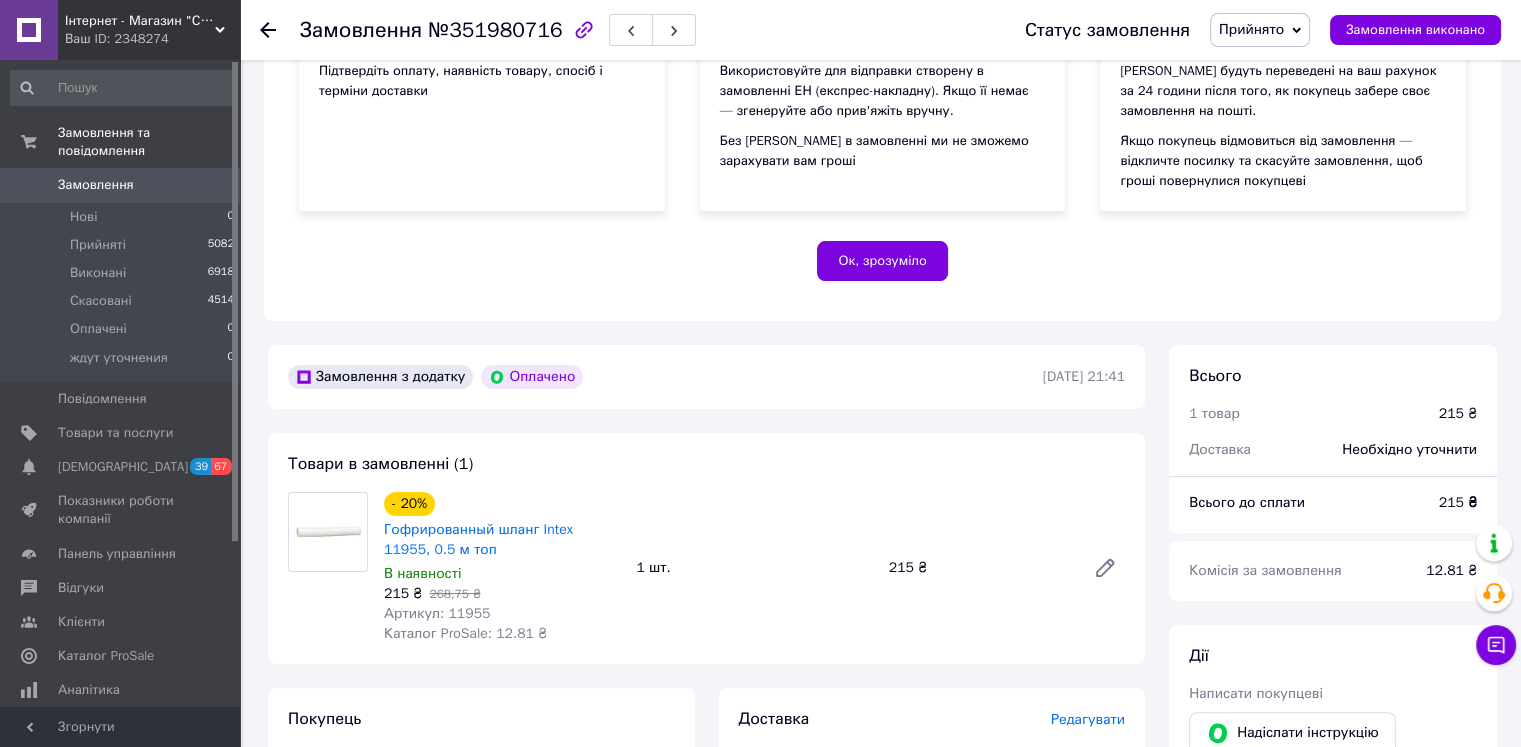 scroll, scrollTop: 500, scrollLeft: 0, axis: vertical 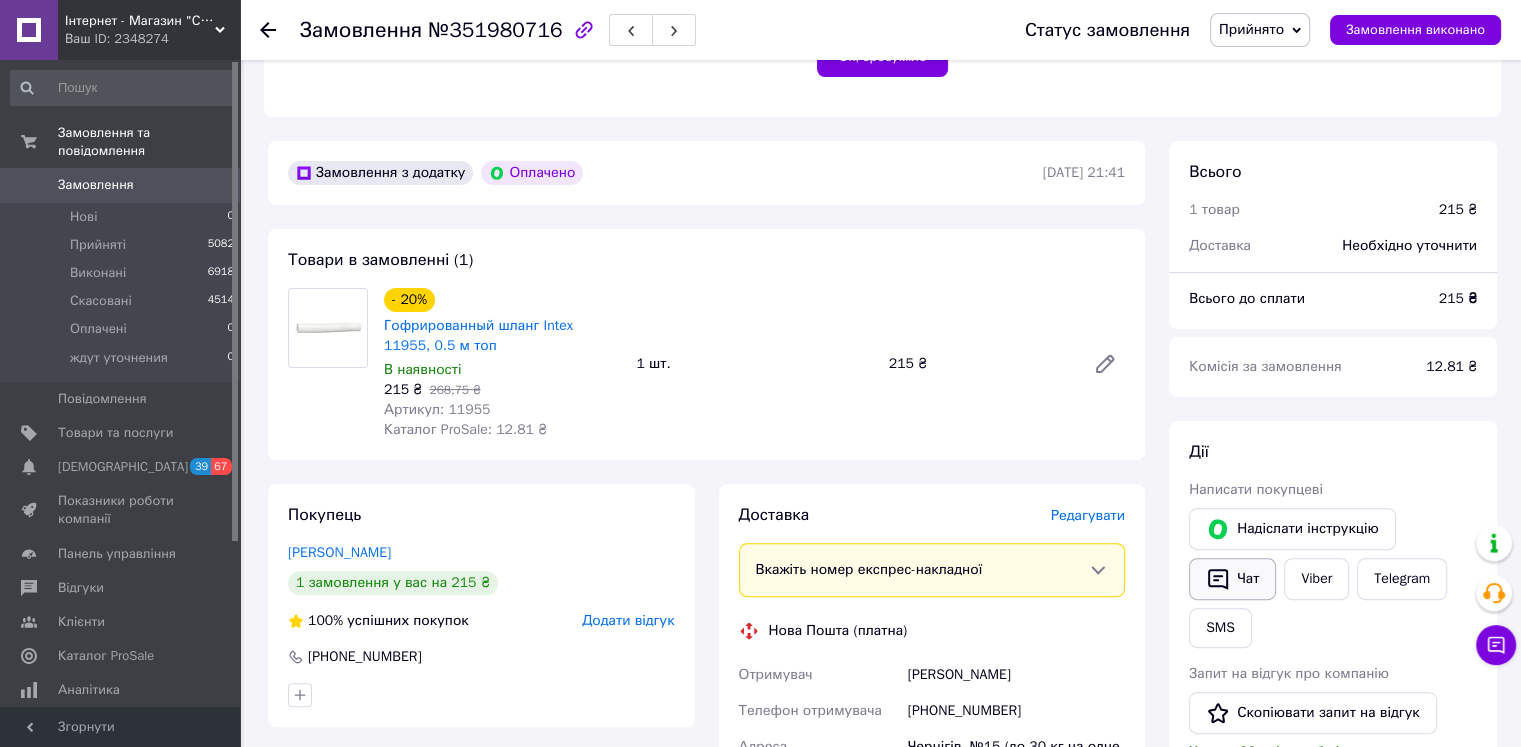 click on "Чат" at bounding box center (1232, 579) 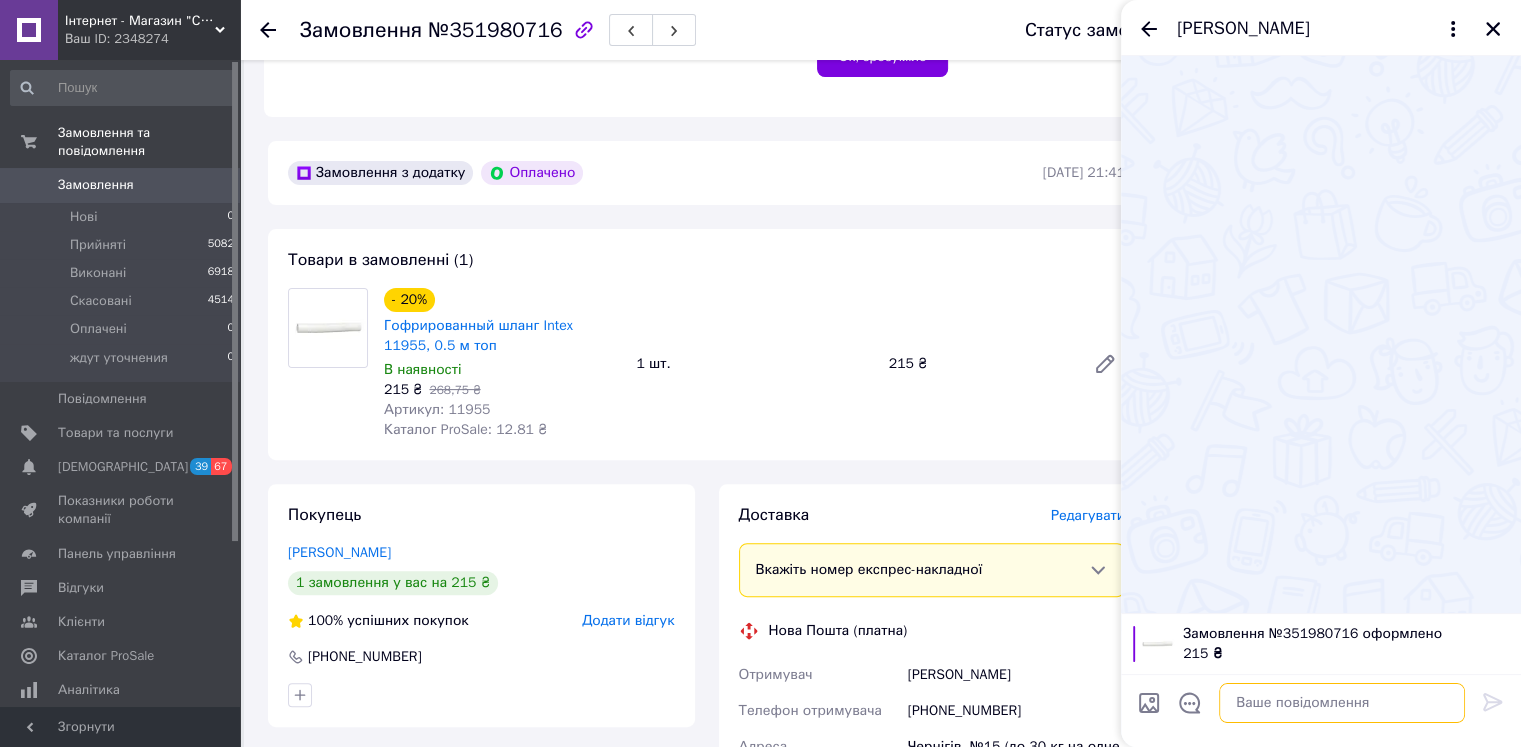 click at bounding box center (1342, 703) 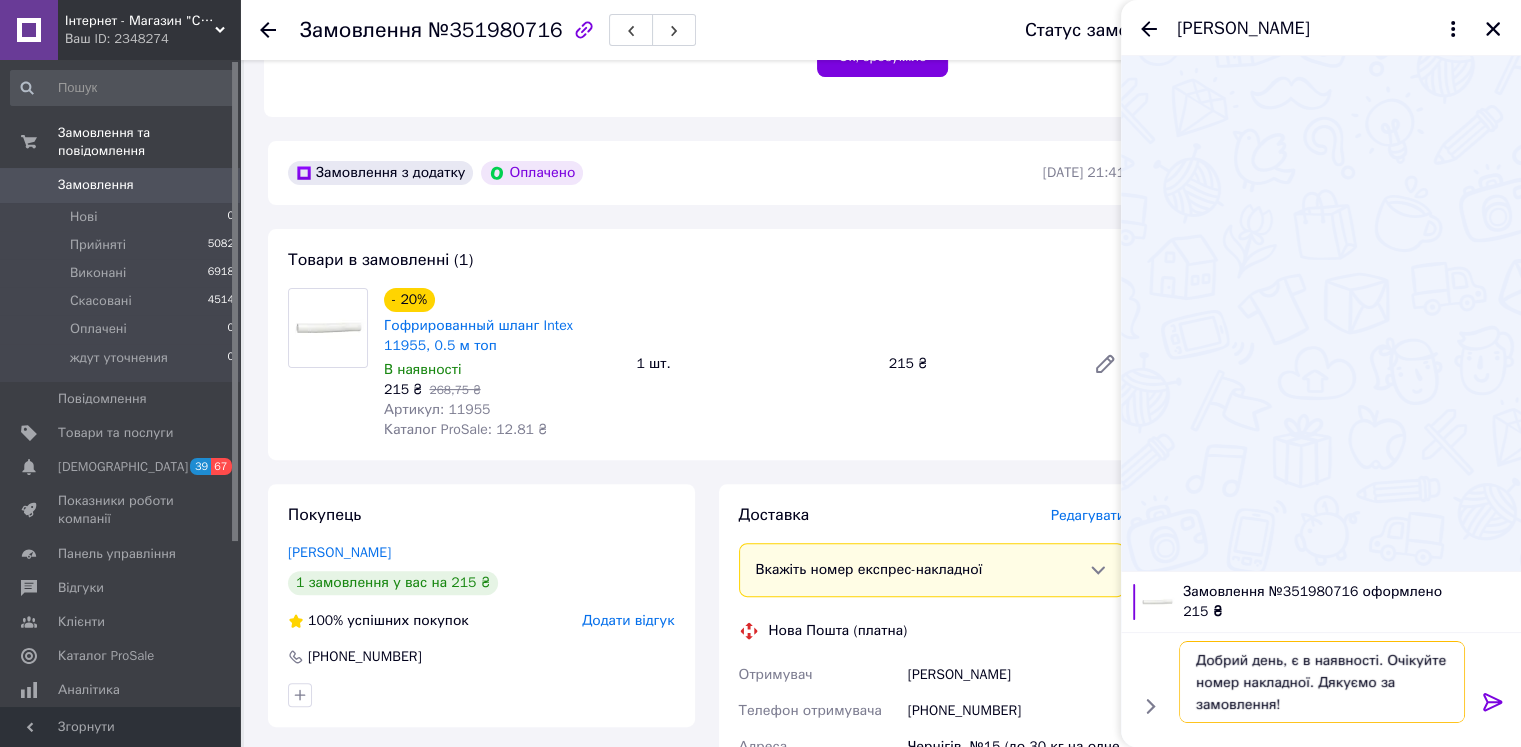 type 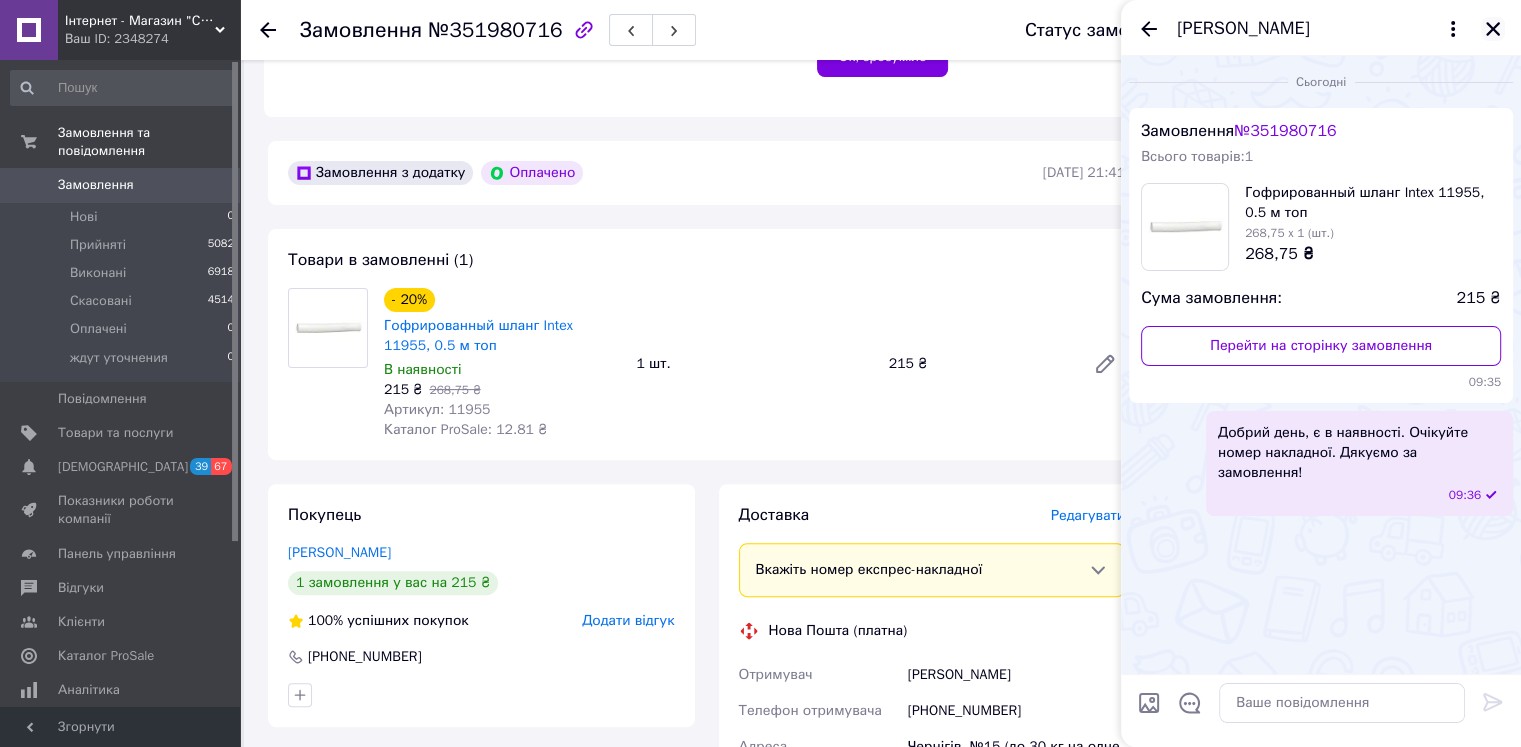 click 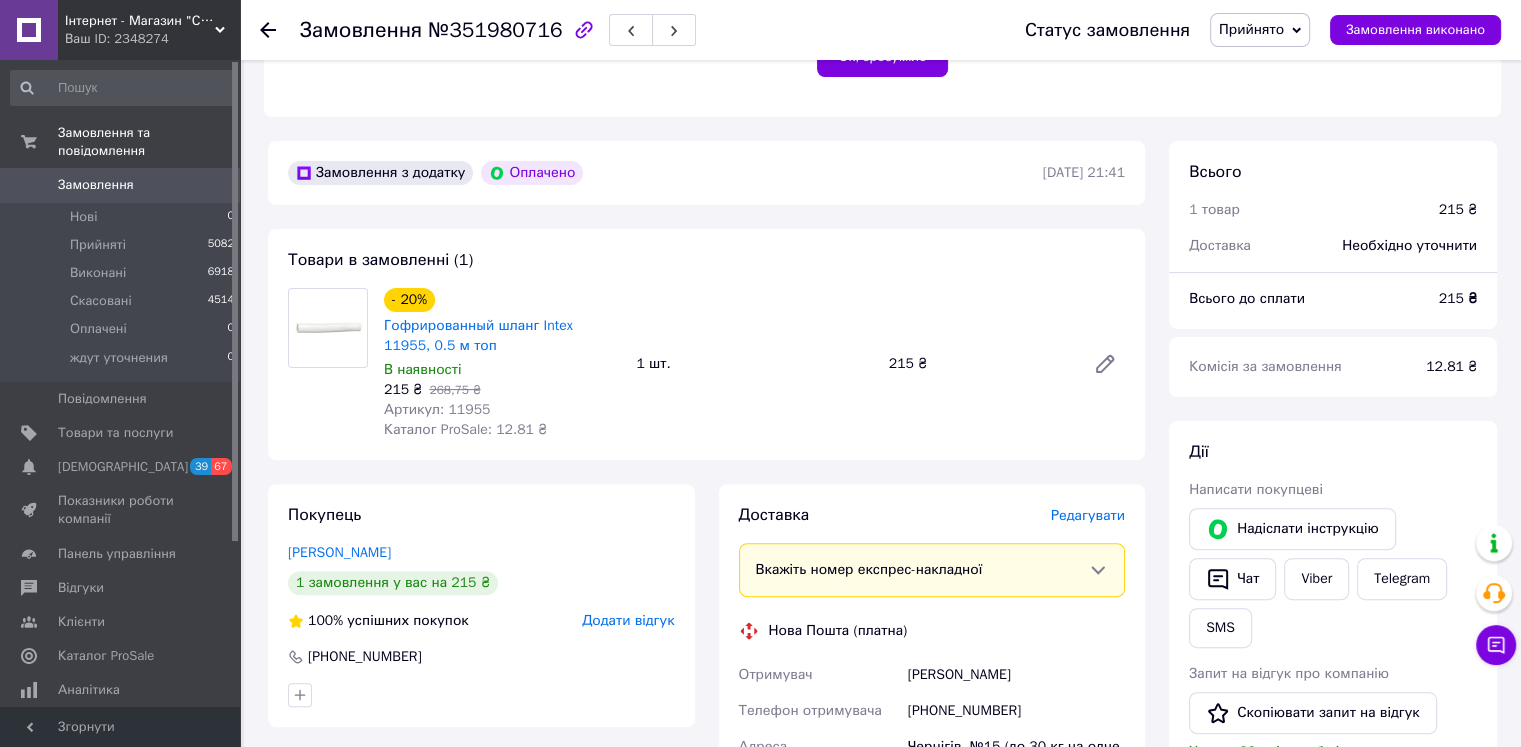 click on "Замовлення" at bounding box center [121, 185] 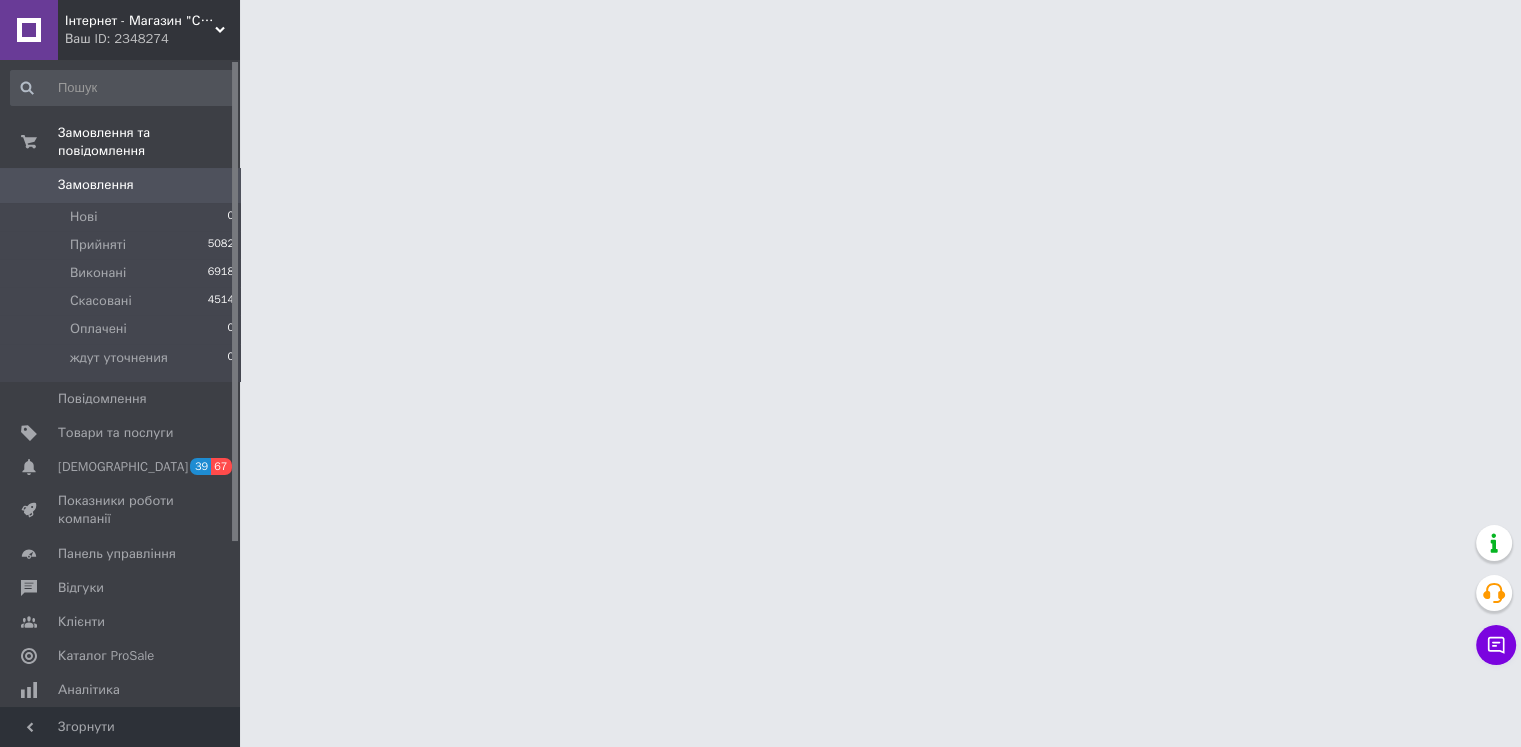 scroll, scrollTop: 0, scrollLeft: 0, axis: both 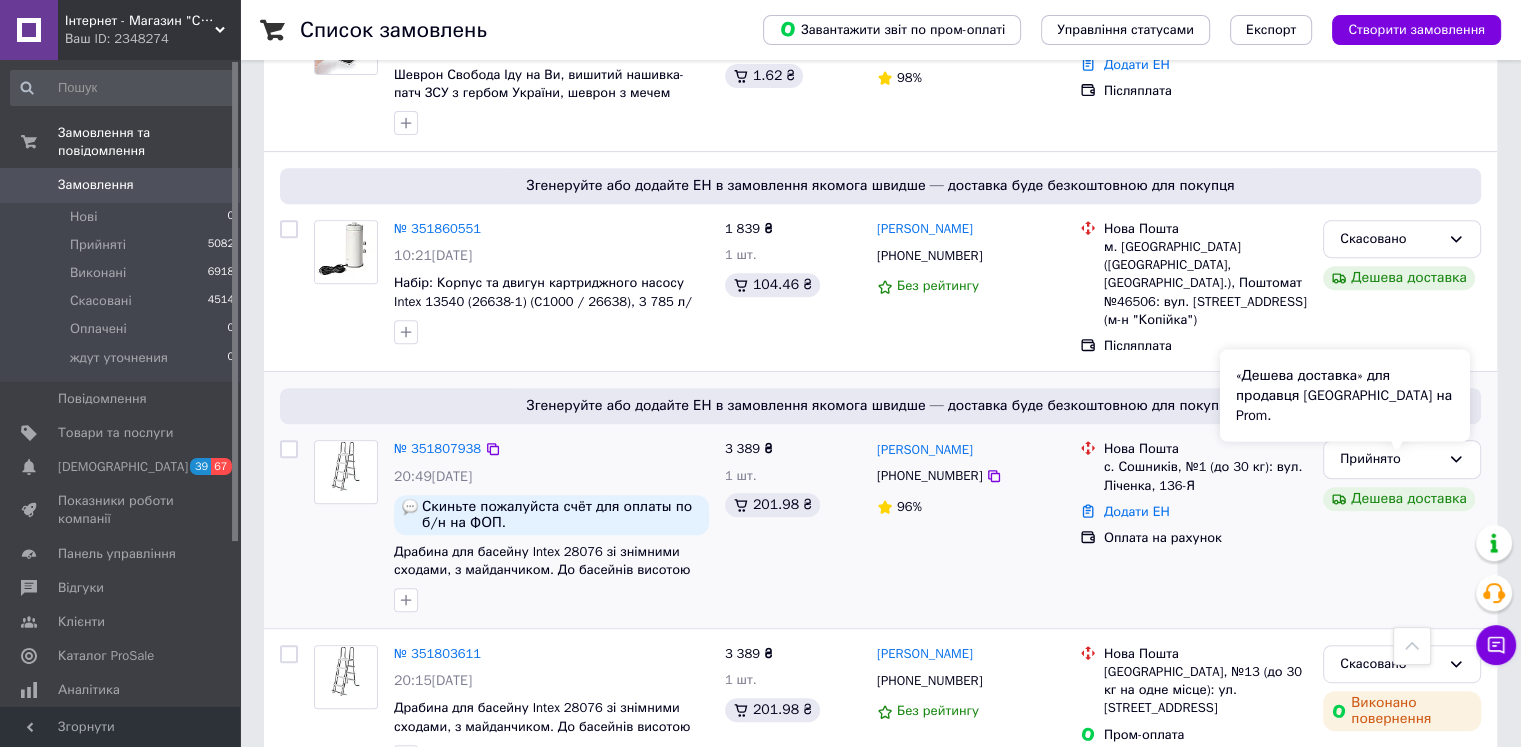 click on "Дешева доставка" at bounding box center [1399, 499] 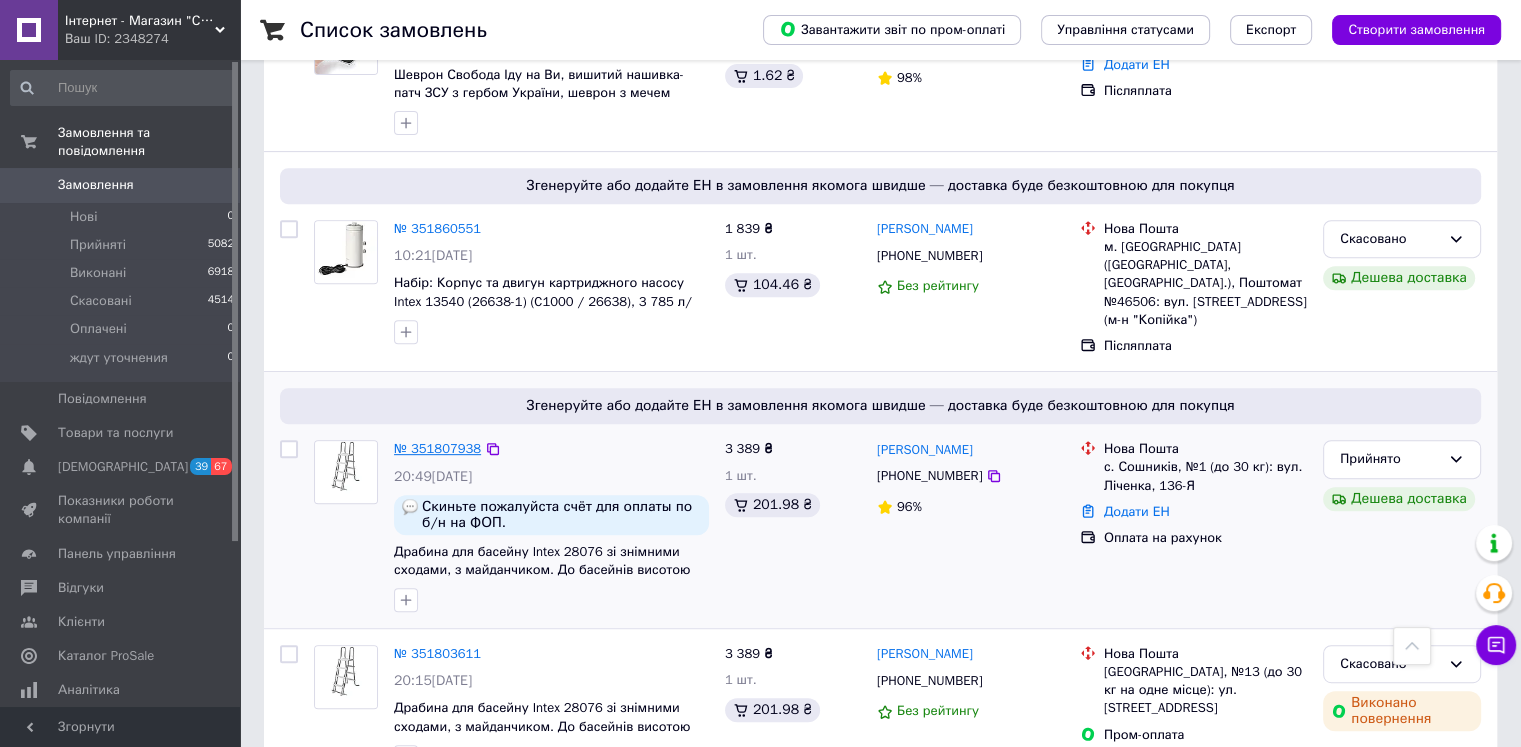 click on "№ 351807938" at bounding box center [437, 448] 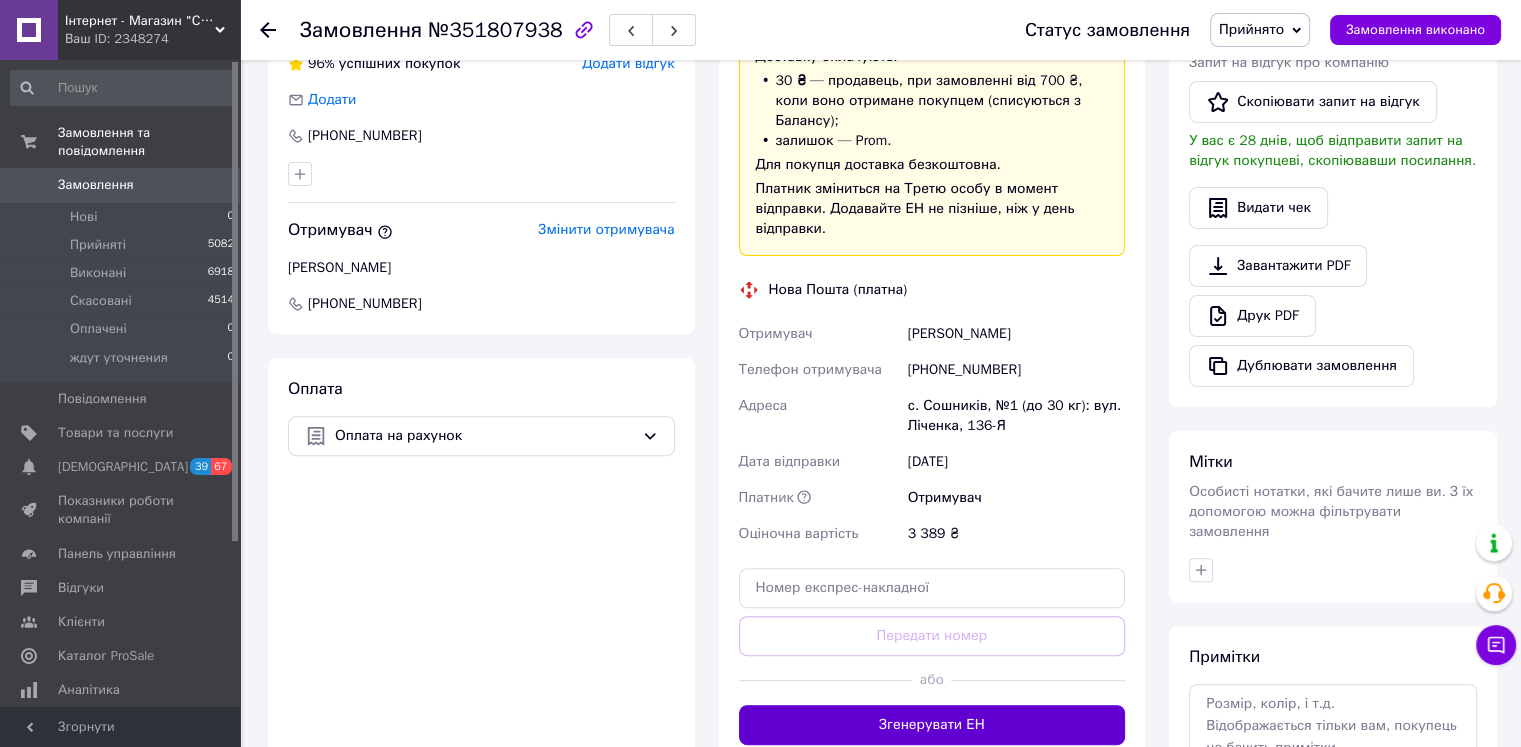 scroll, scrollTop: 332, scrollLeft: 0, axis: vertical 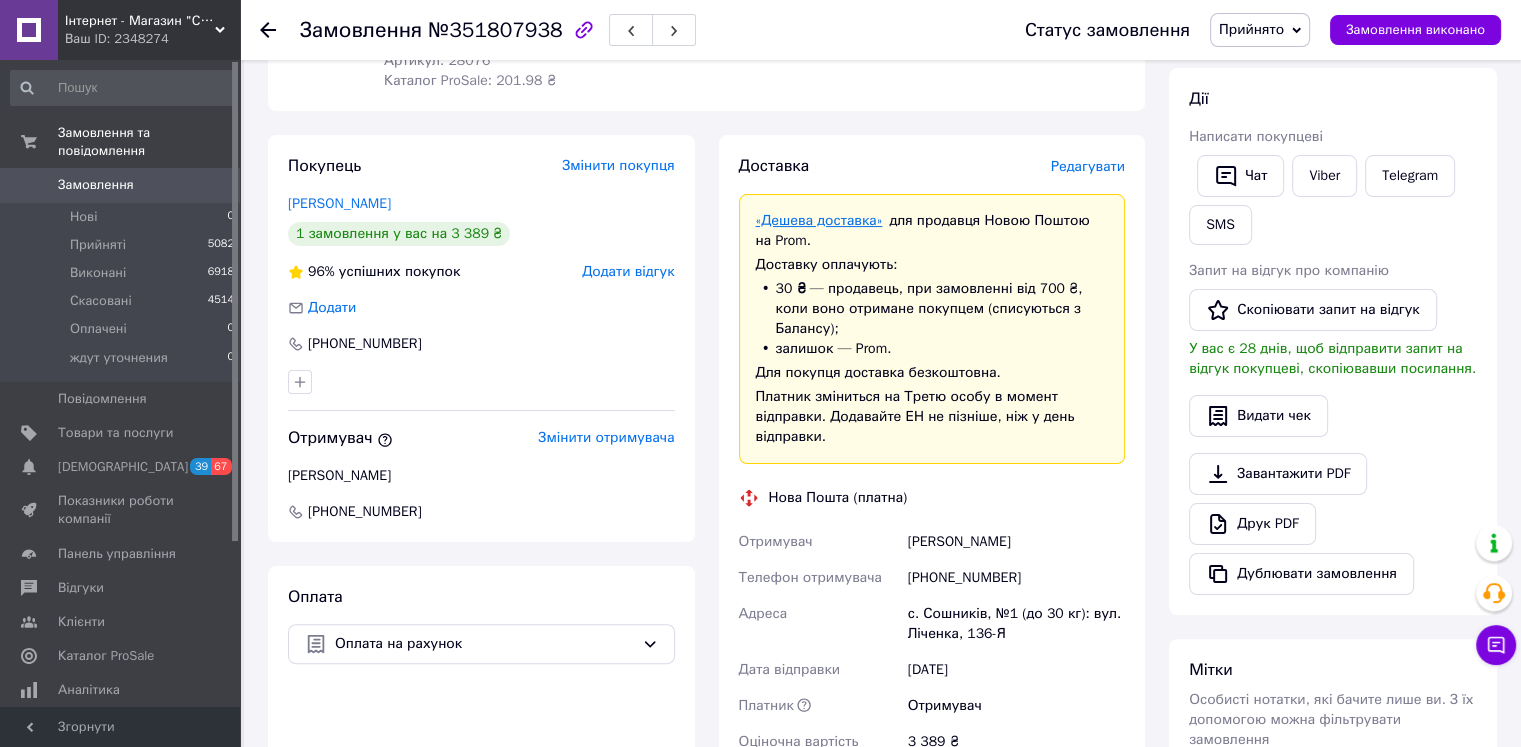 click on "«Дешева доставка»" at bounding box center [819, 220] 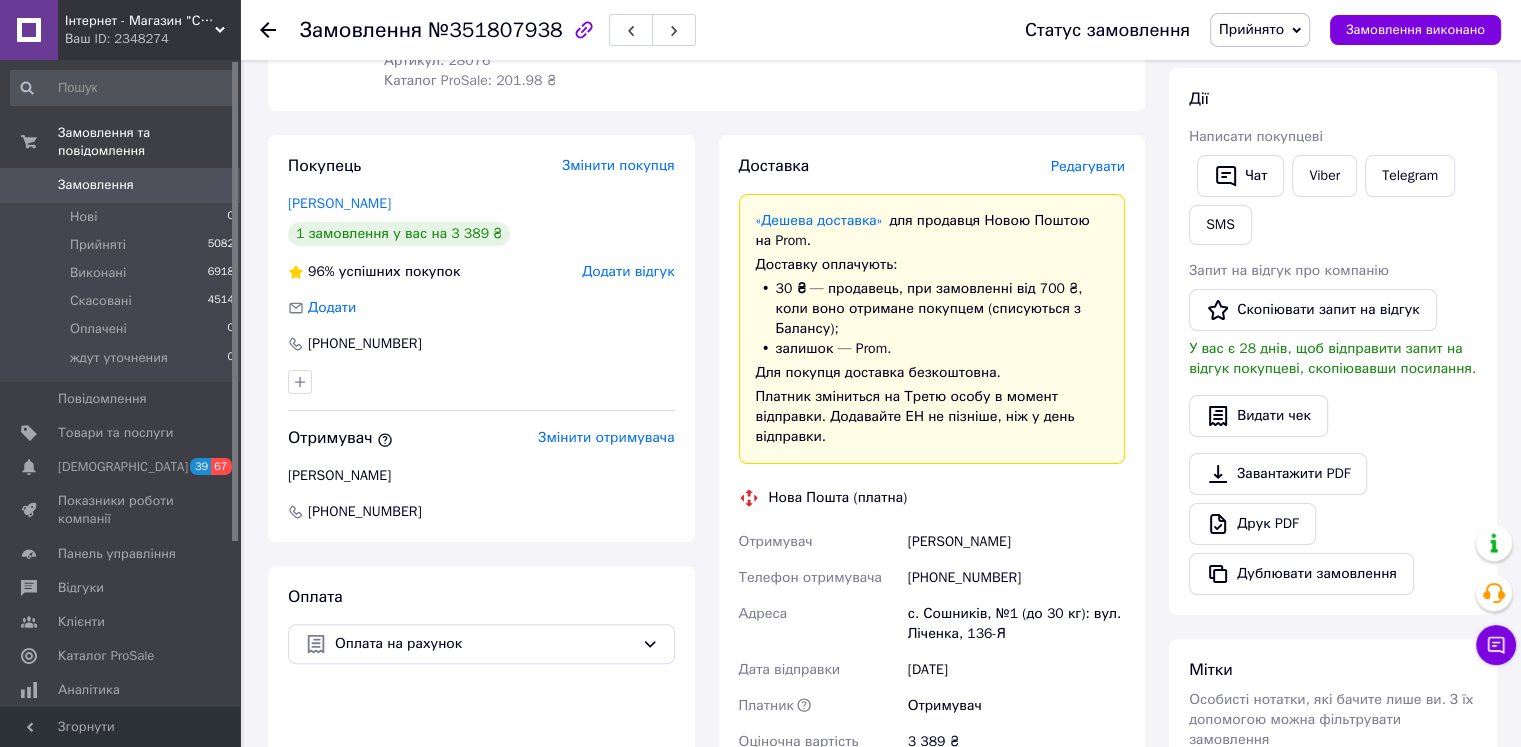 click on "Замовлення" at bounding box center [121, 185] 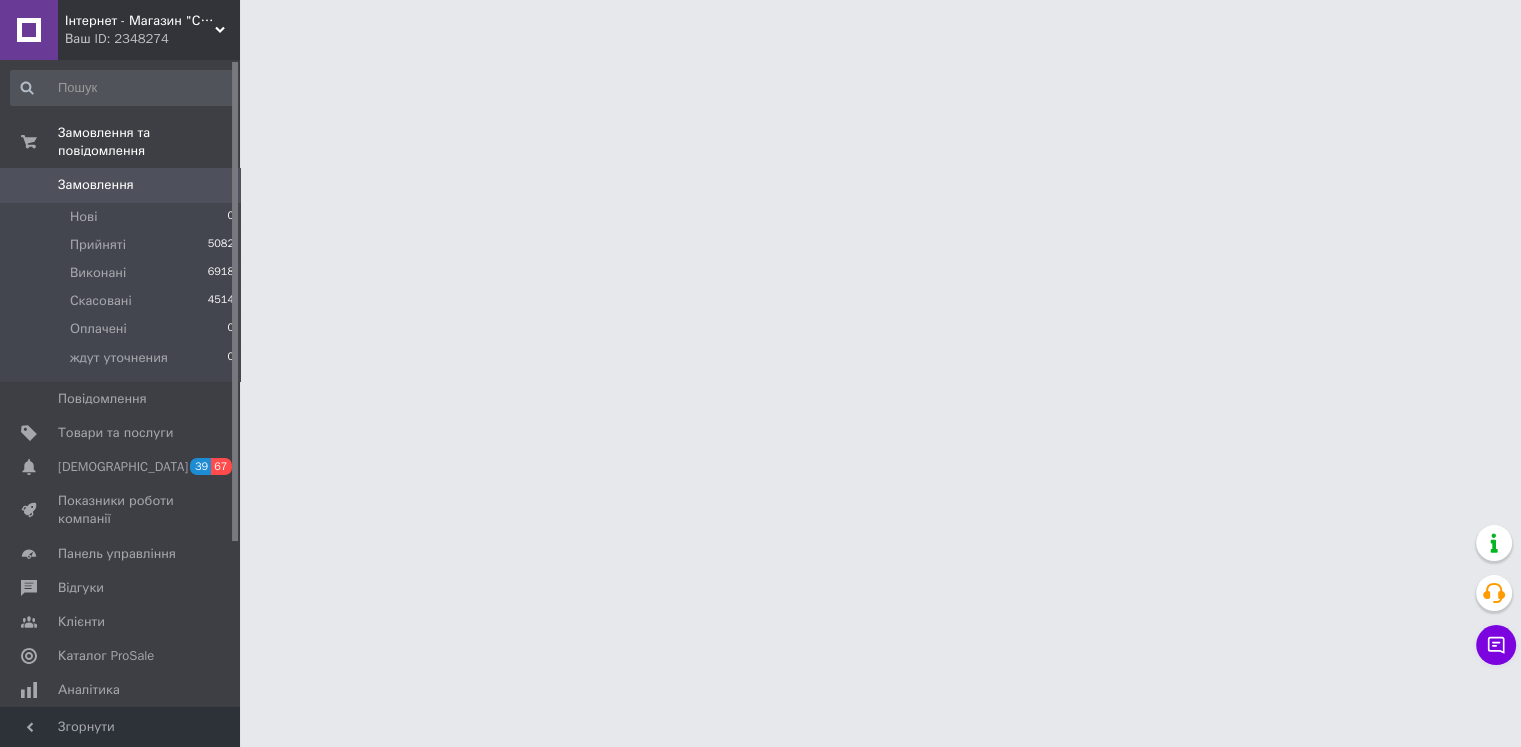 scroll, scrollTop: 0, scrollLeft: 0, axis: both 